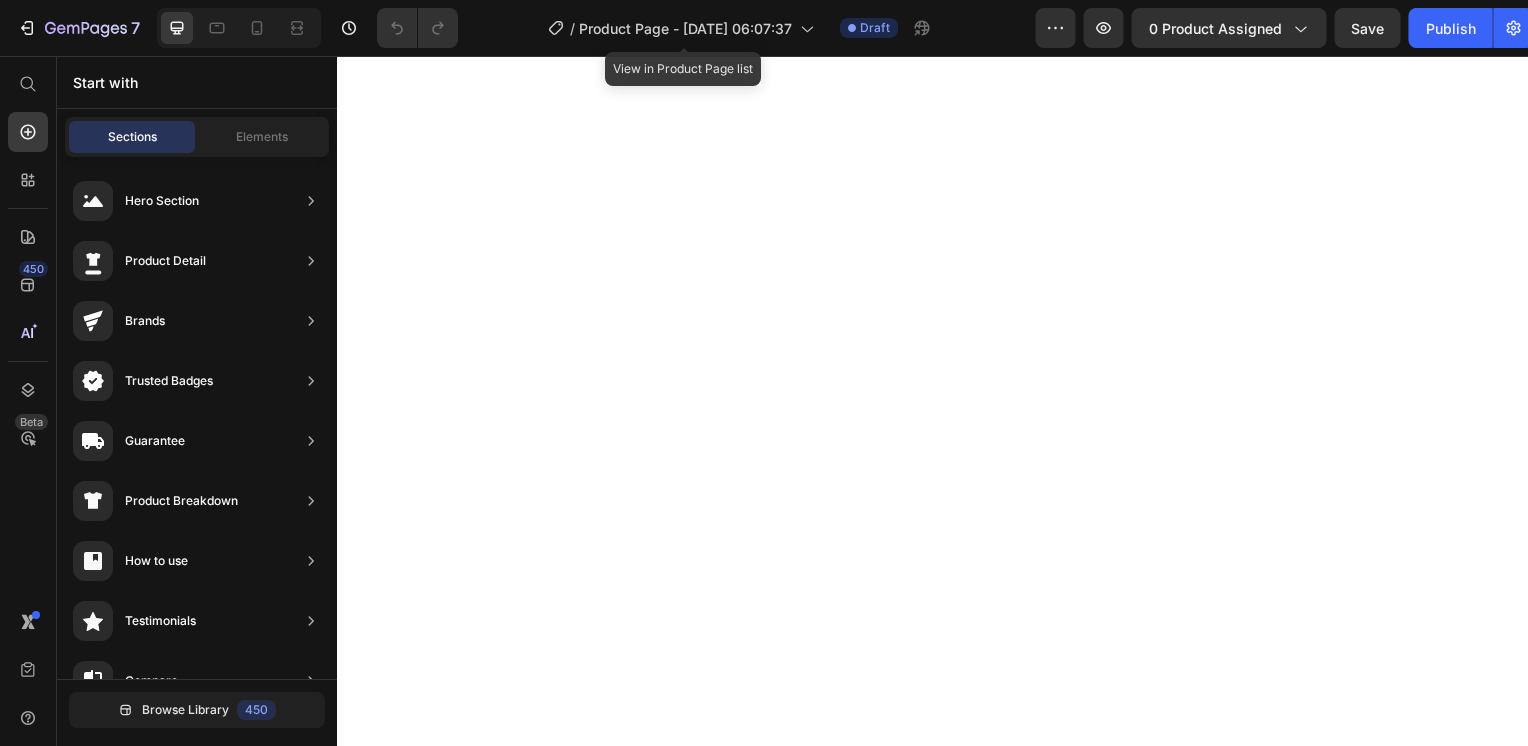 scroll, scrollTop: 0, scrollLeft: 0, axis: both 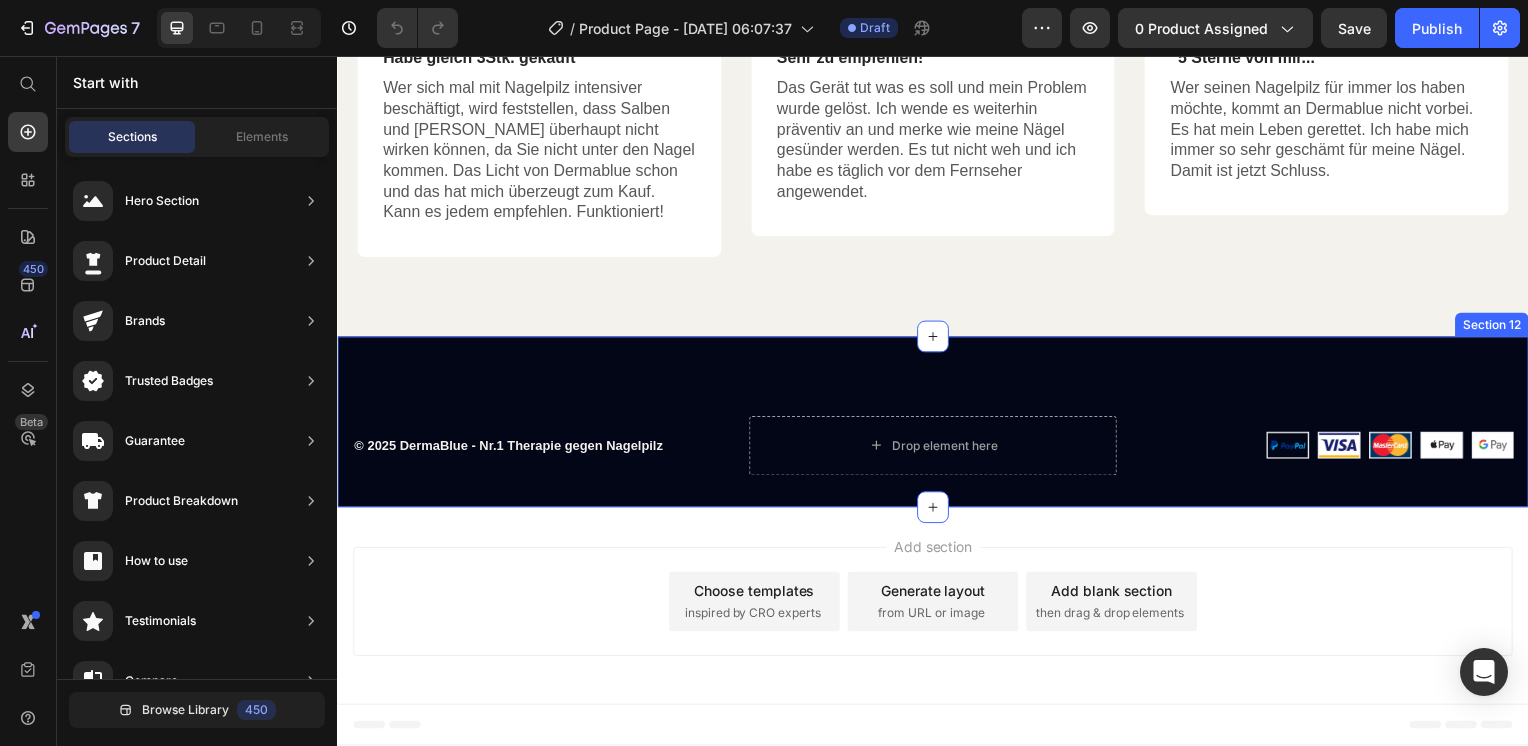 click on "© 2025 DermaBlue - Nr.1 Therapie gegen Nagelpilz Text block
Drop element here Image Row Row Section 12" at bounding box center [937, 425] 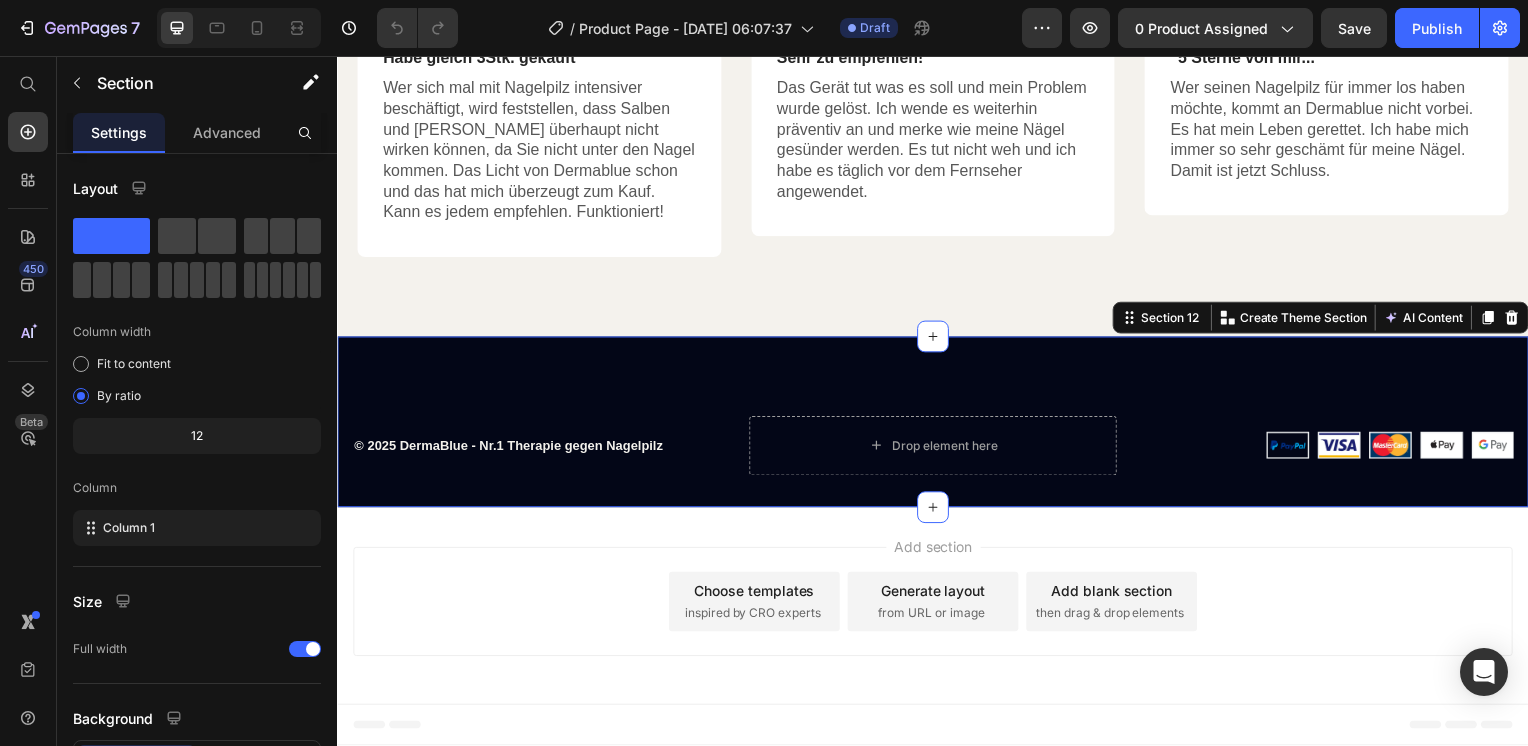 click on "Add section Choose templates inspired by CRO experts Generate layout from URL or image Add blank section then drag & drop elements" at bounding box center (937, 606) 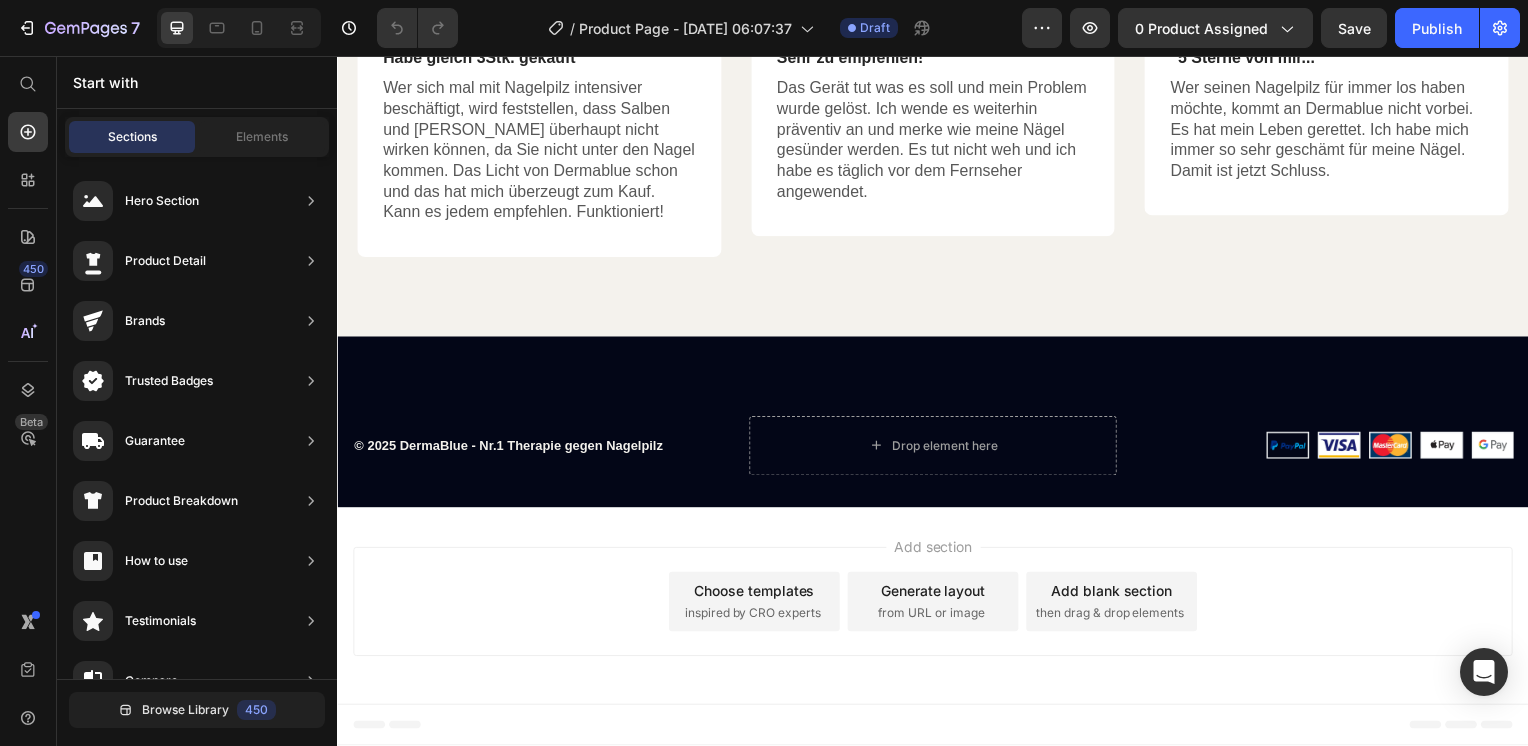 click on "Add section Choose templates inspired by CRO experts Generate layout from URL or image Add blank section then drag & drop elements" at bounding box center [937, 606] 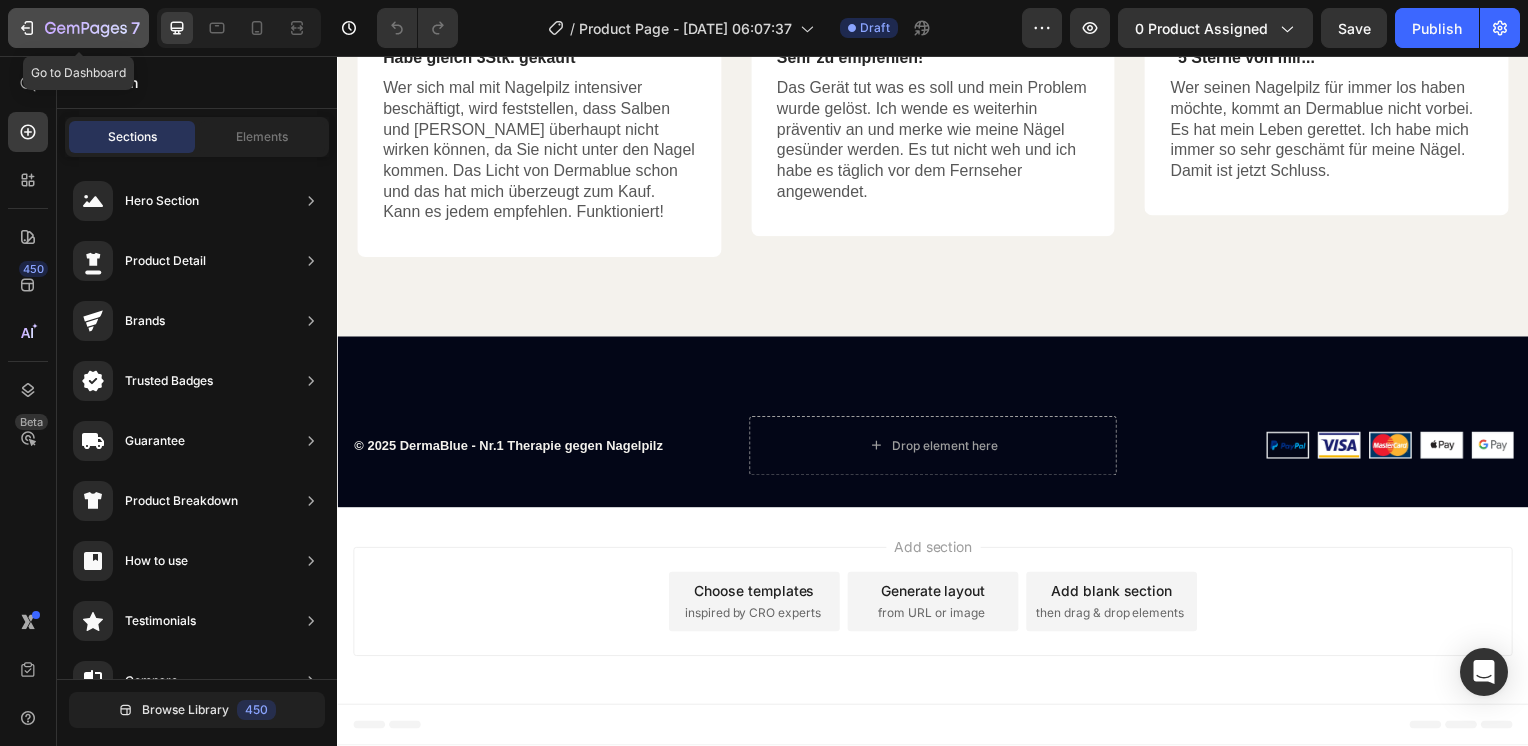 click 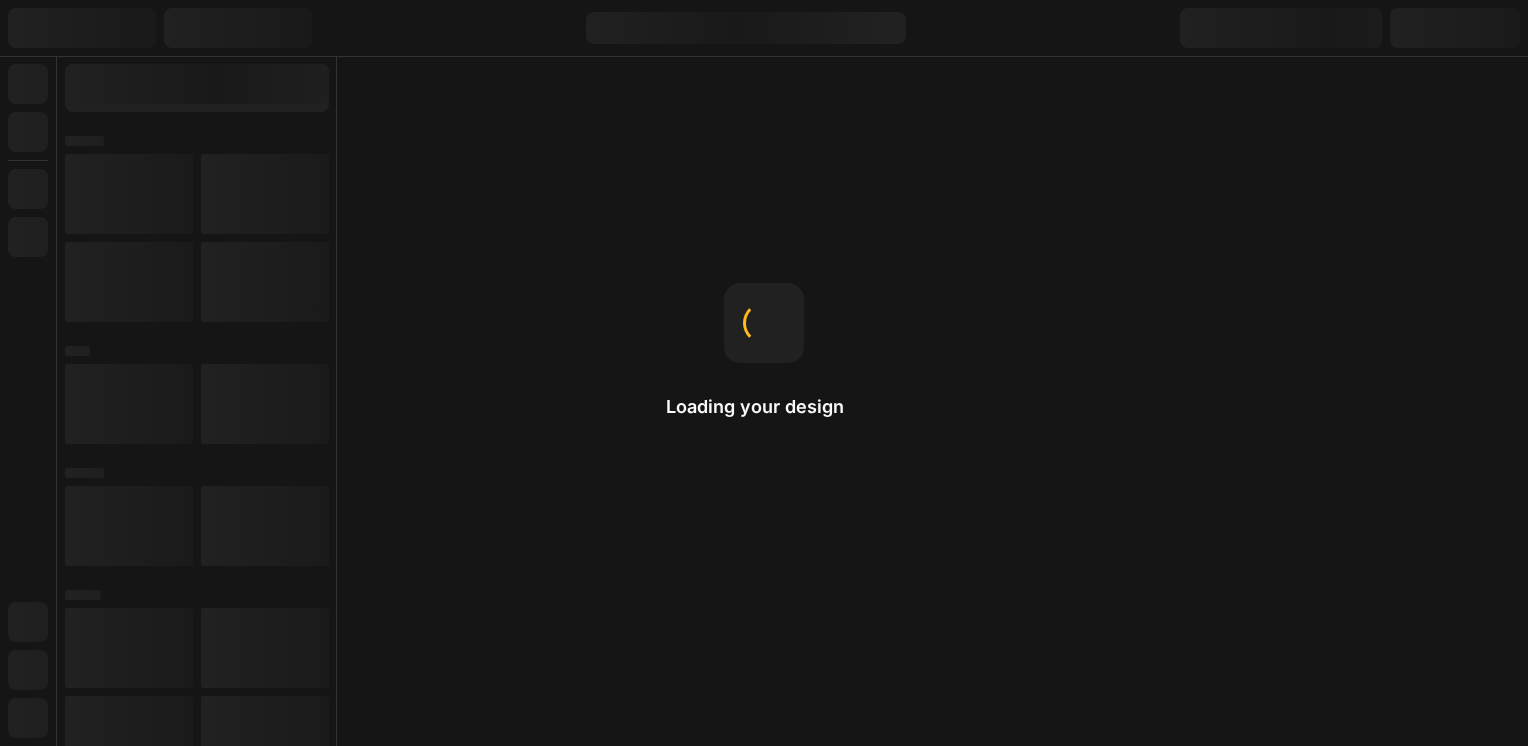 scroll, scrollTop: 0, scrollLeft: 0, axis: both 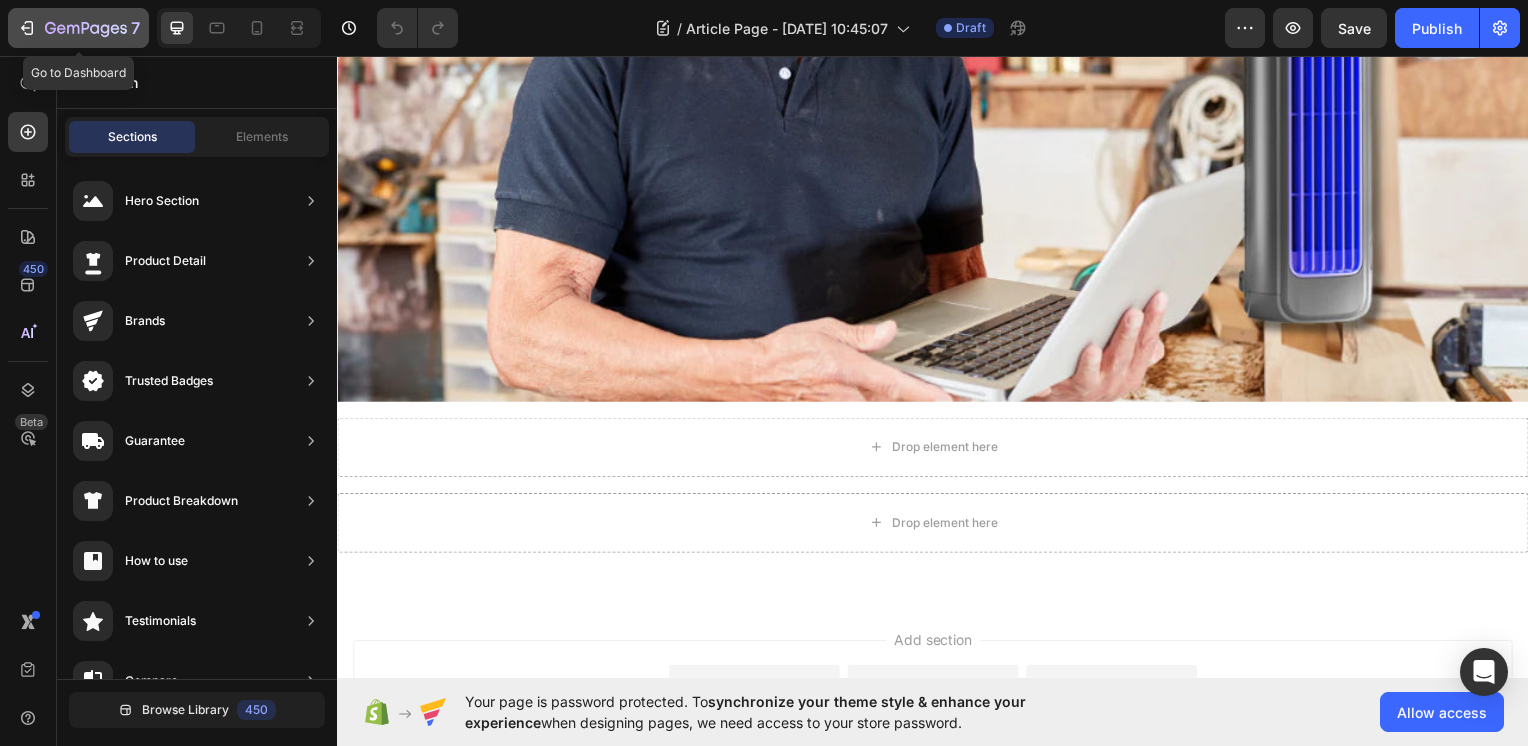 click on "7" 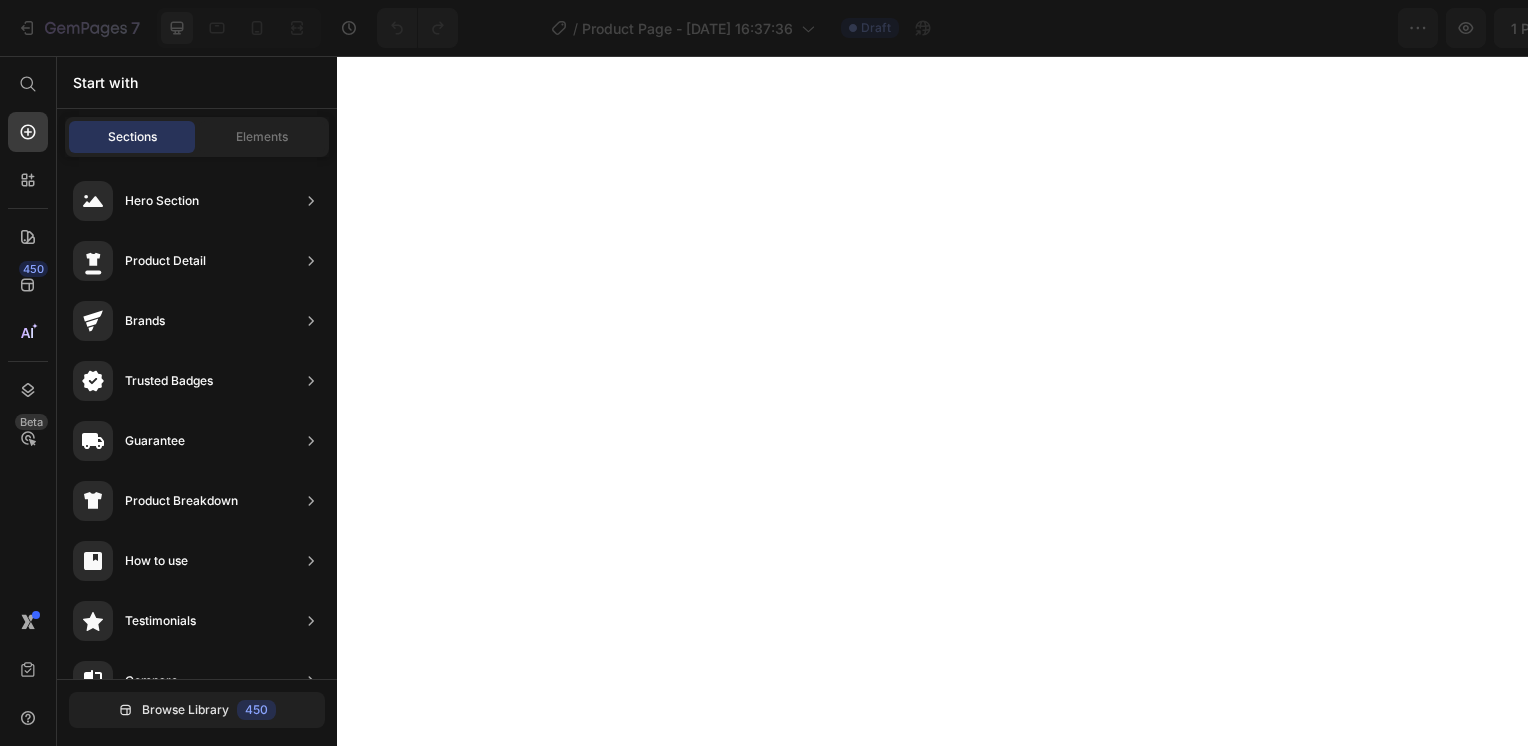 scroll, scrollTop: 0, scrollLeft: 0, axis: both 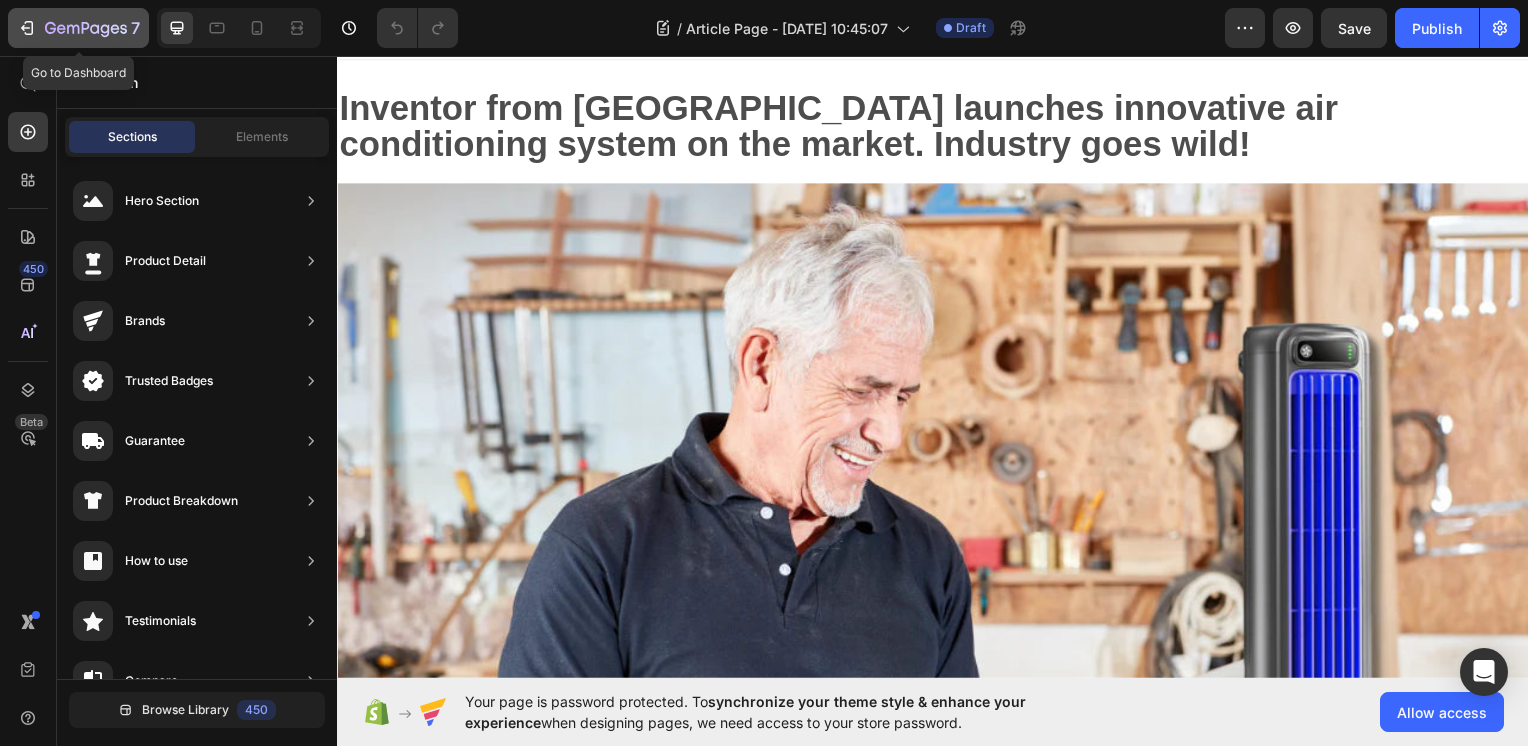 click 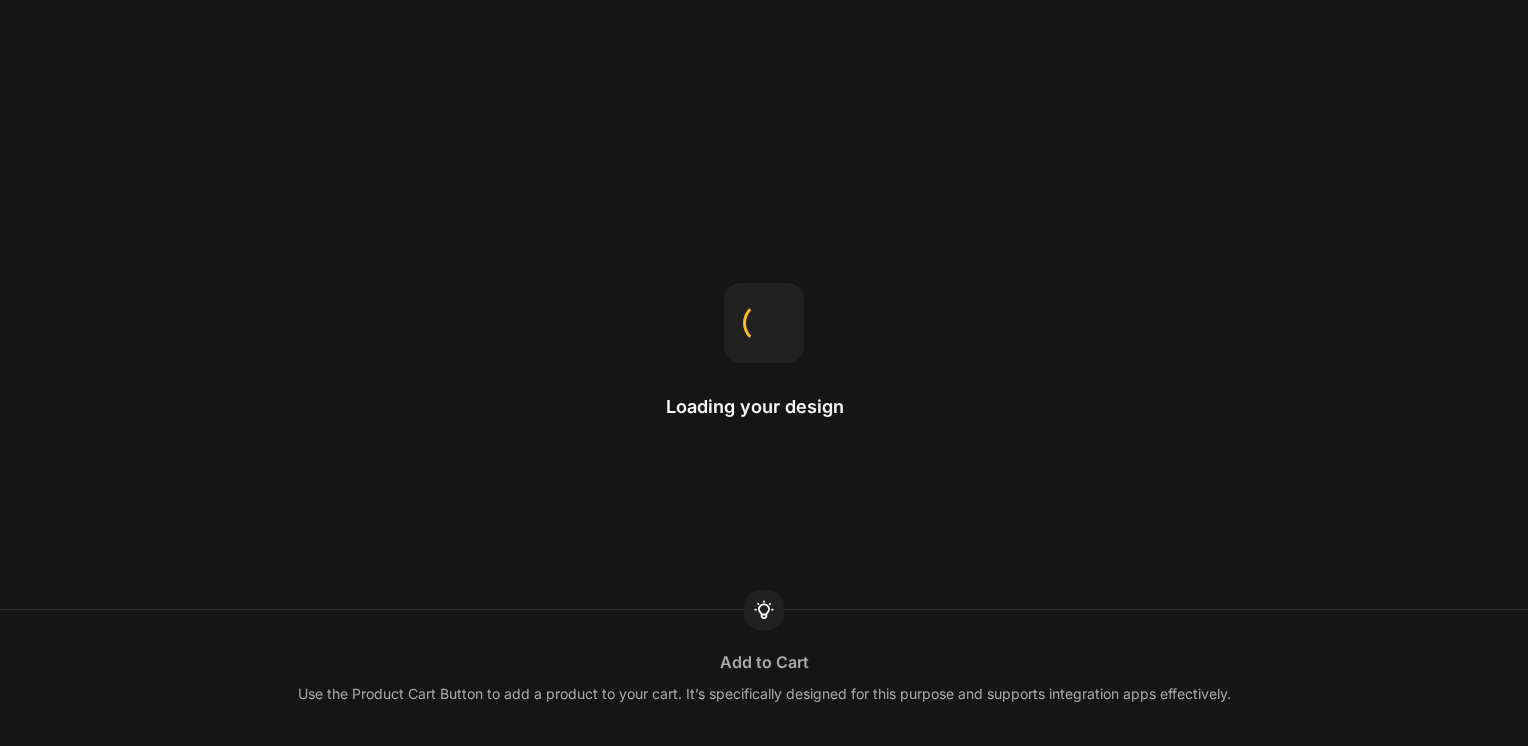 scroll, scrollTop: 0, scrollLeft: 0, axis: both 